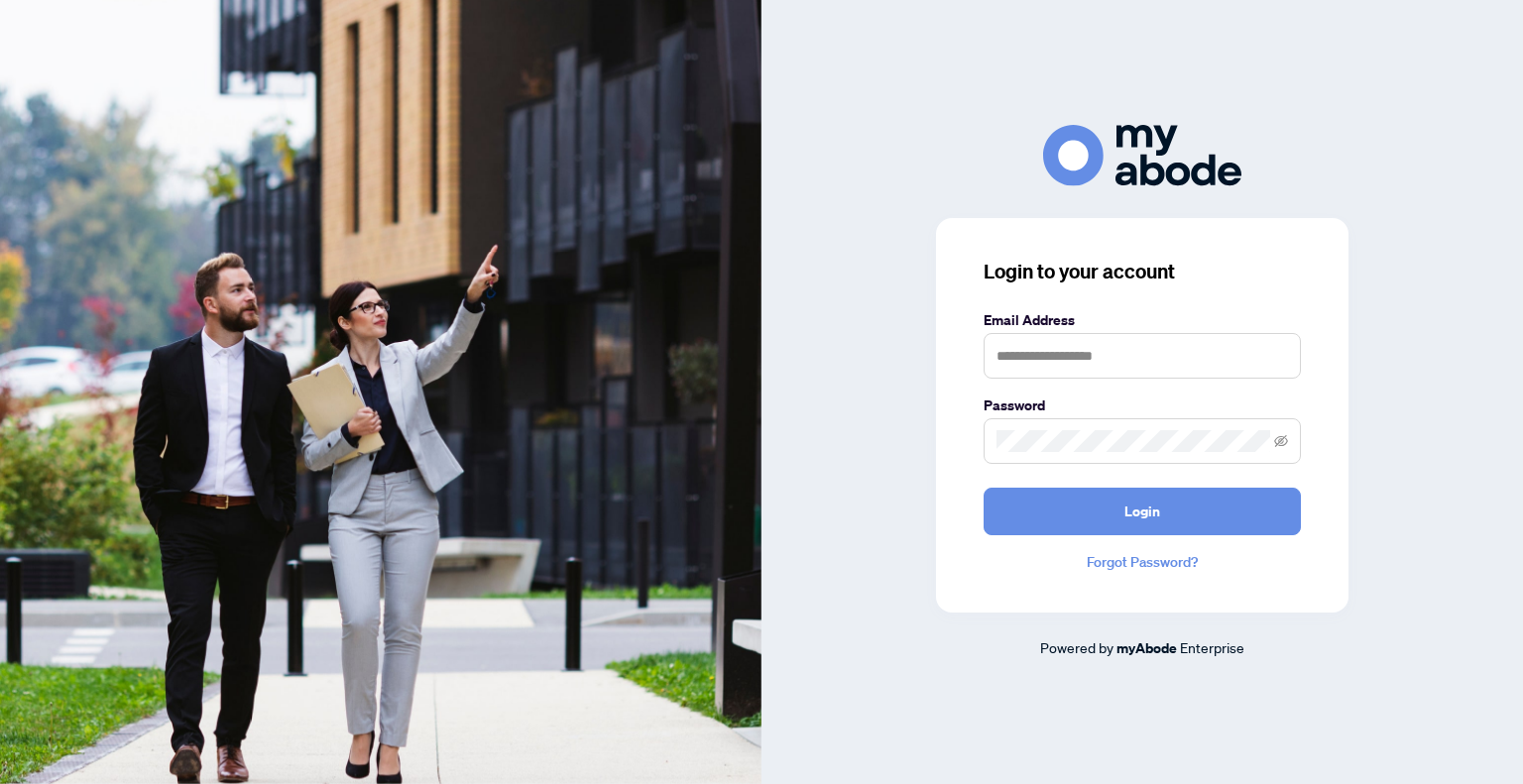 scroll, scrollTop: 0, scrollLeft: 0, axis: both 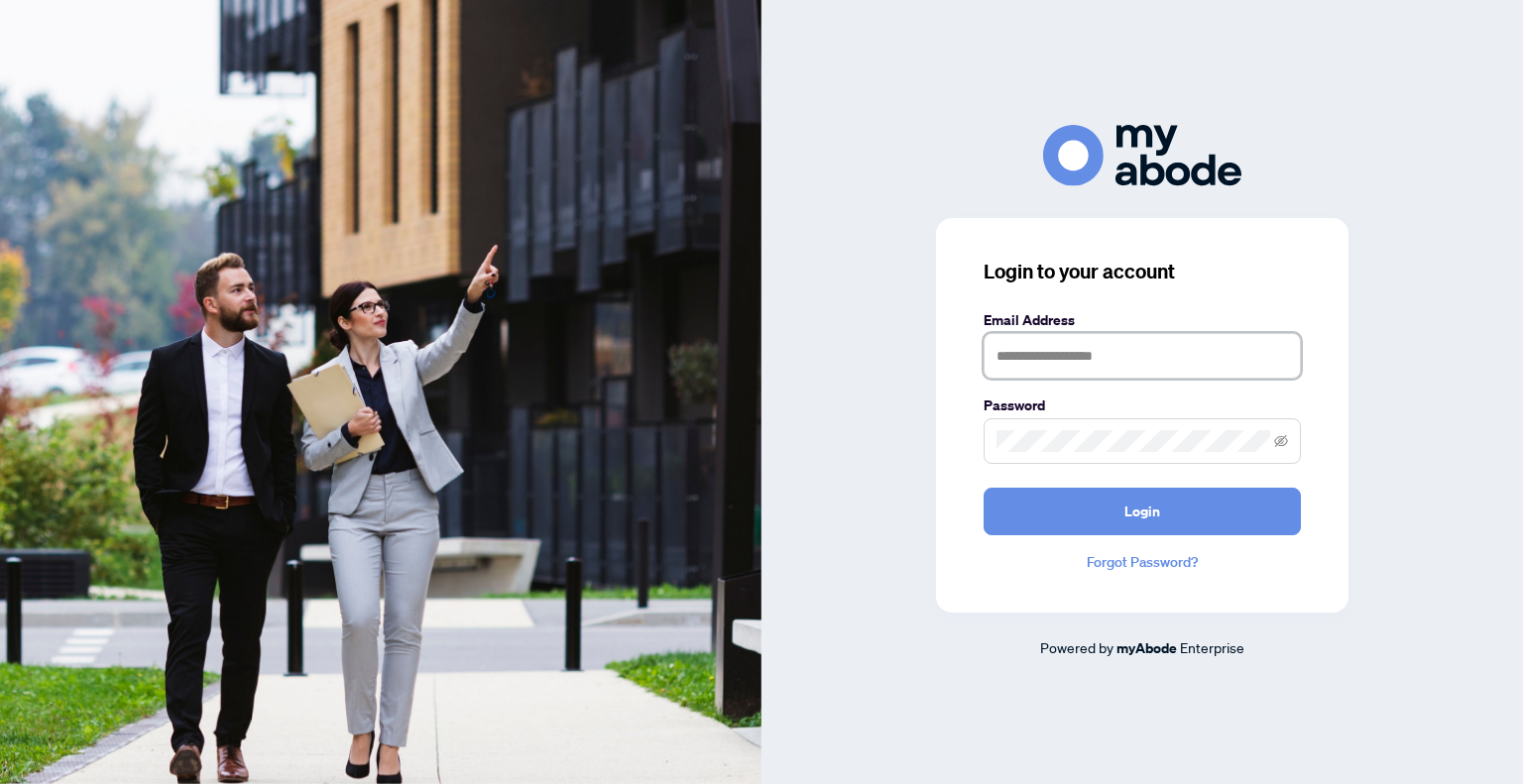 click at bounding box center (1142, 356) 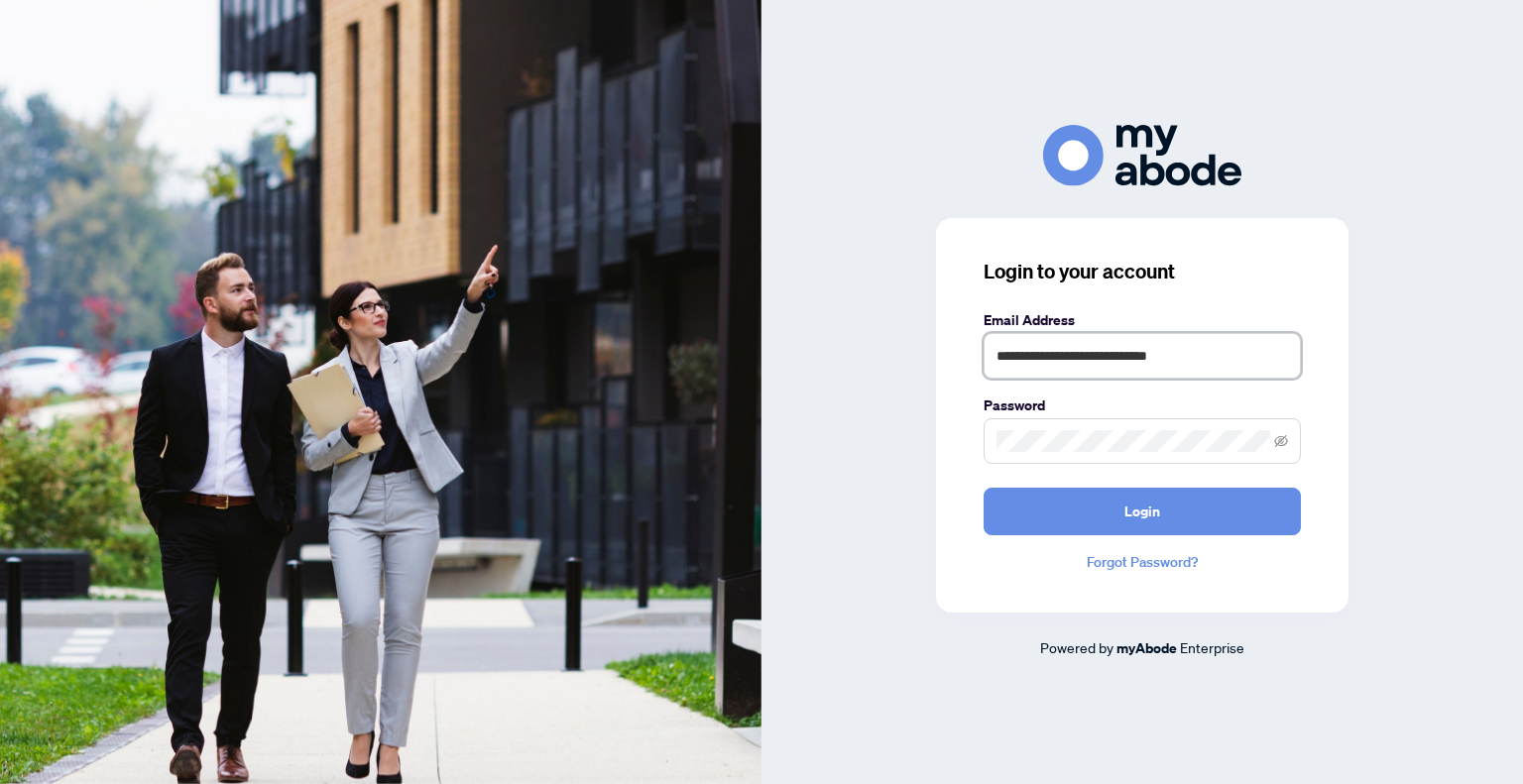 type on "**********" 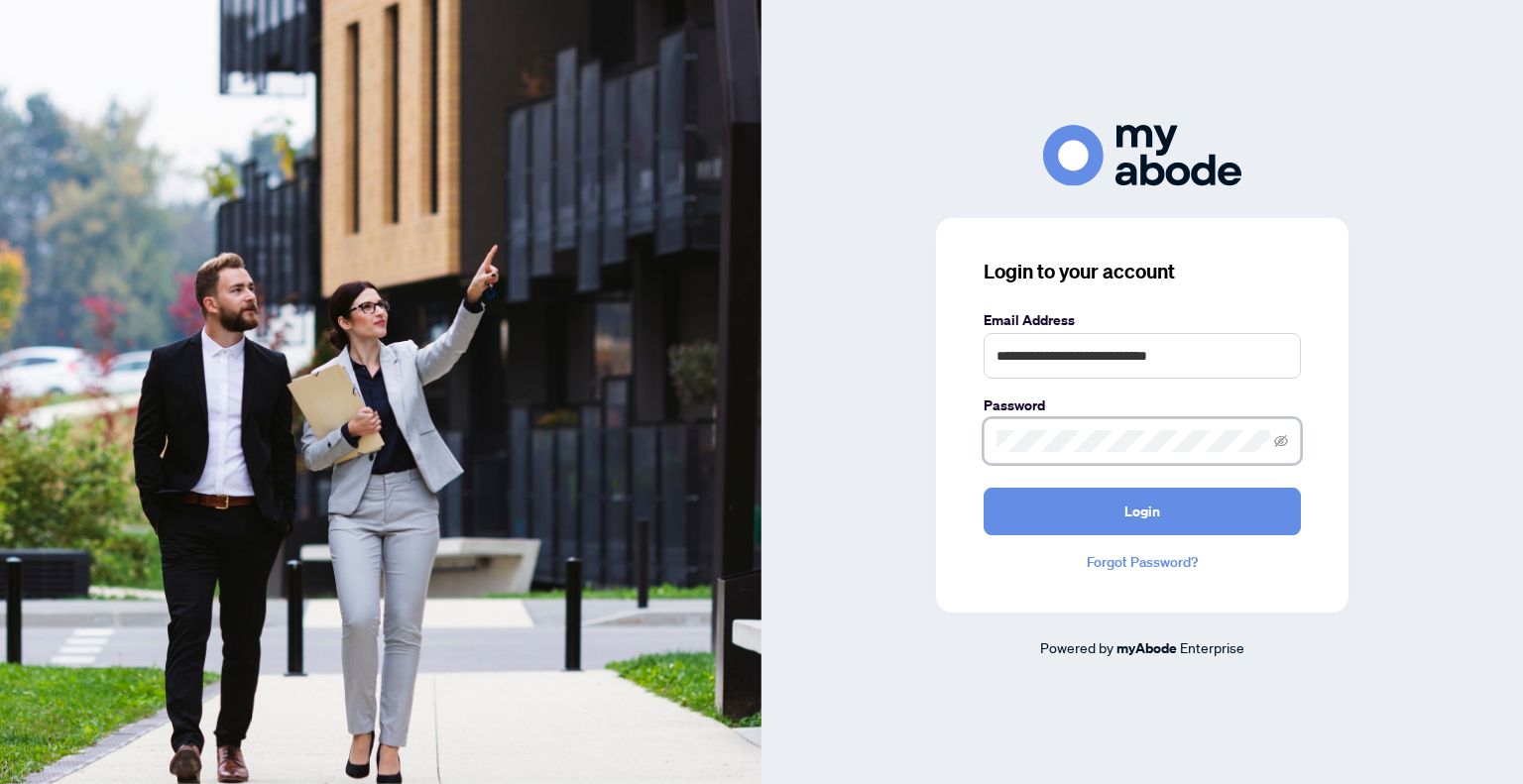 click on "Login" at bounding box center (1142, 511) 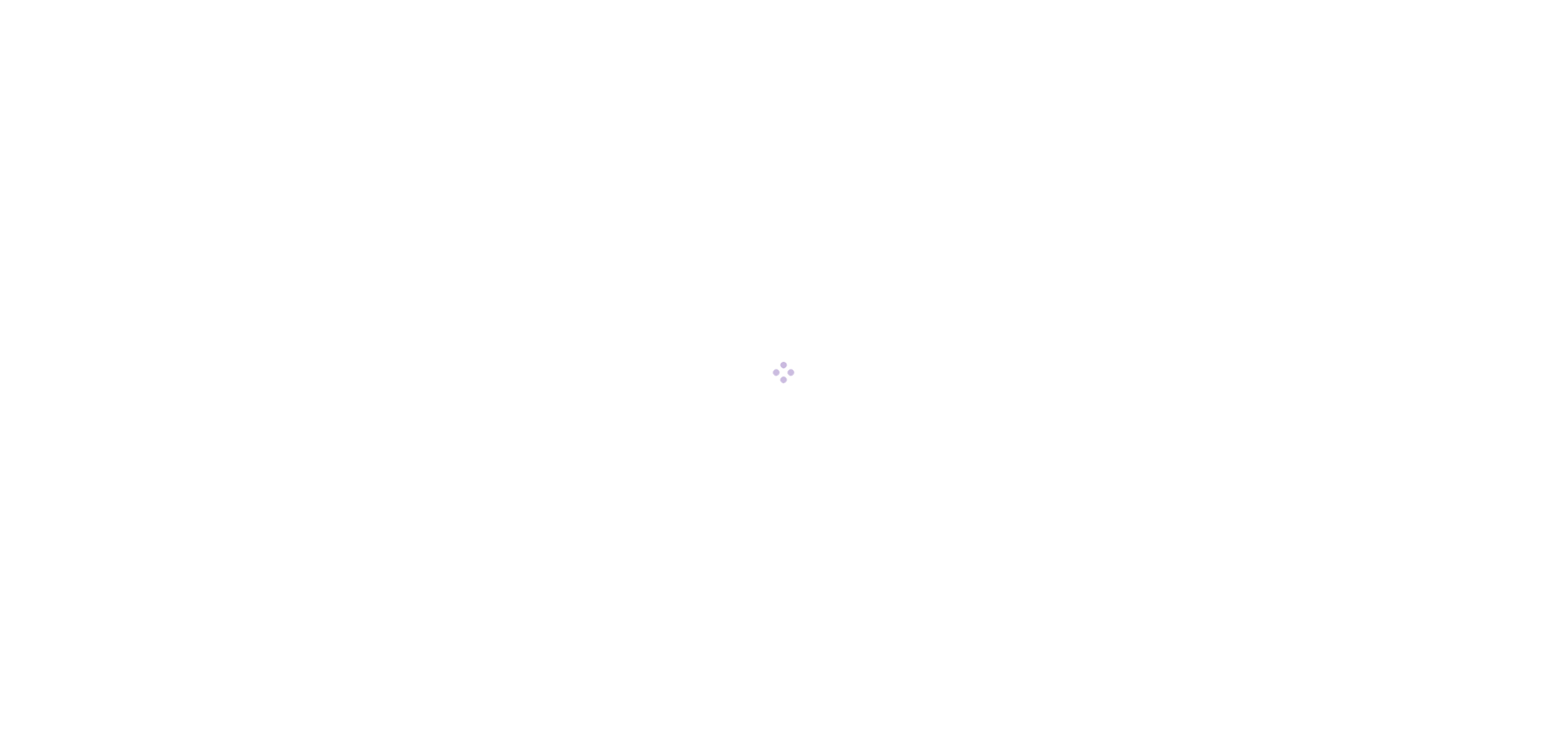 scroll, scrollTop: 0, scrollLeft: 0, axis: both 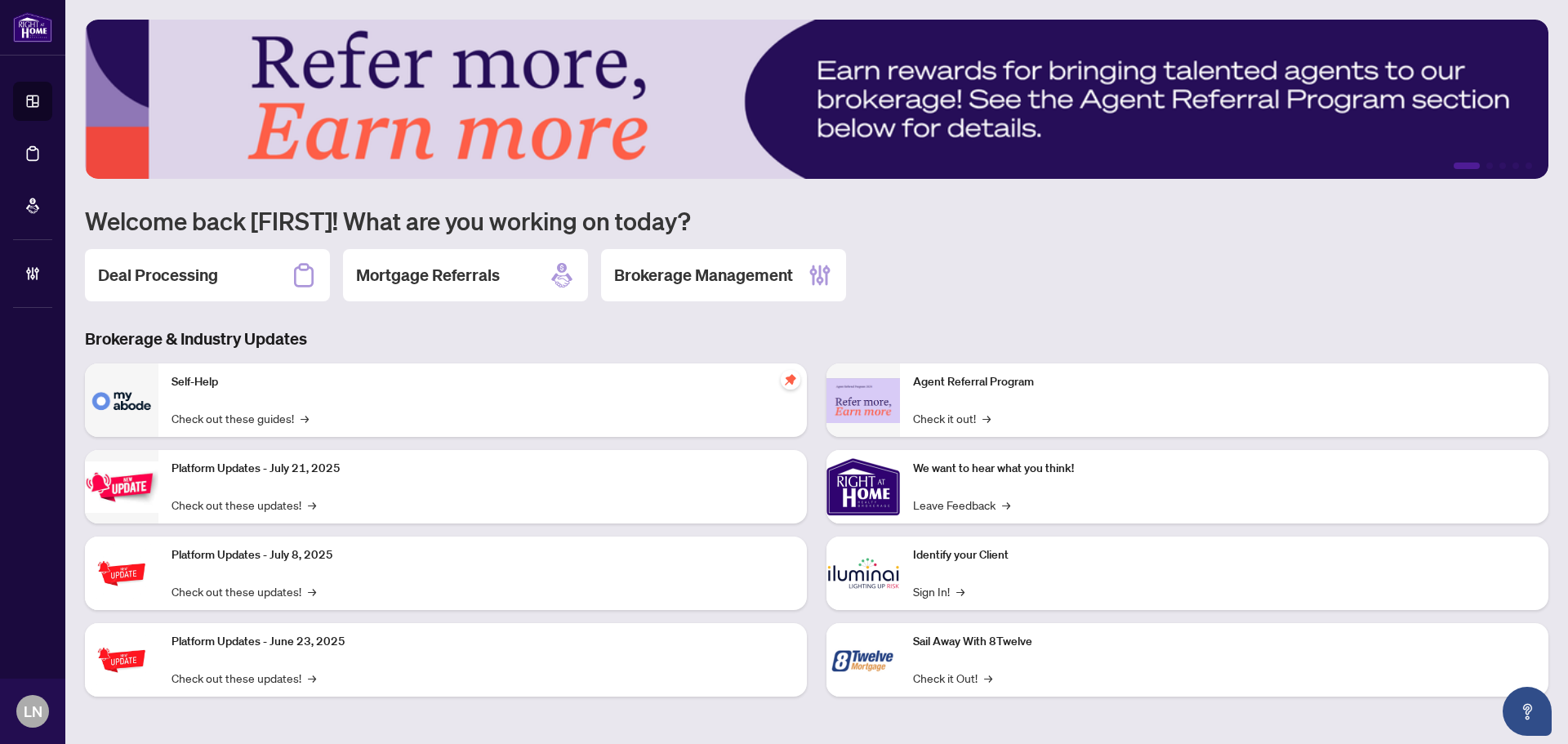 click on "Brokerage Management" at bounding box center [703, 275] 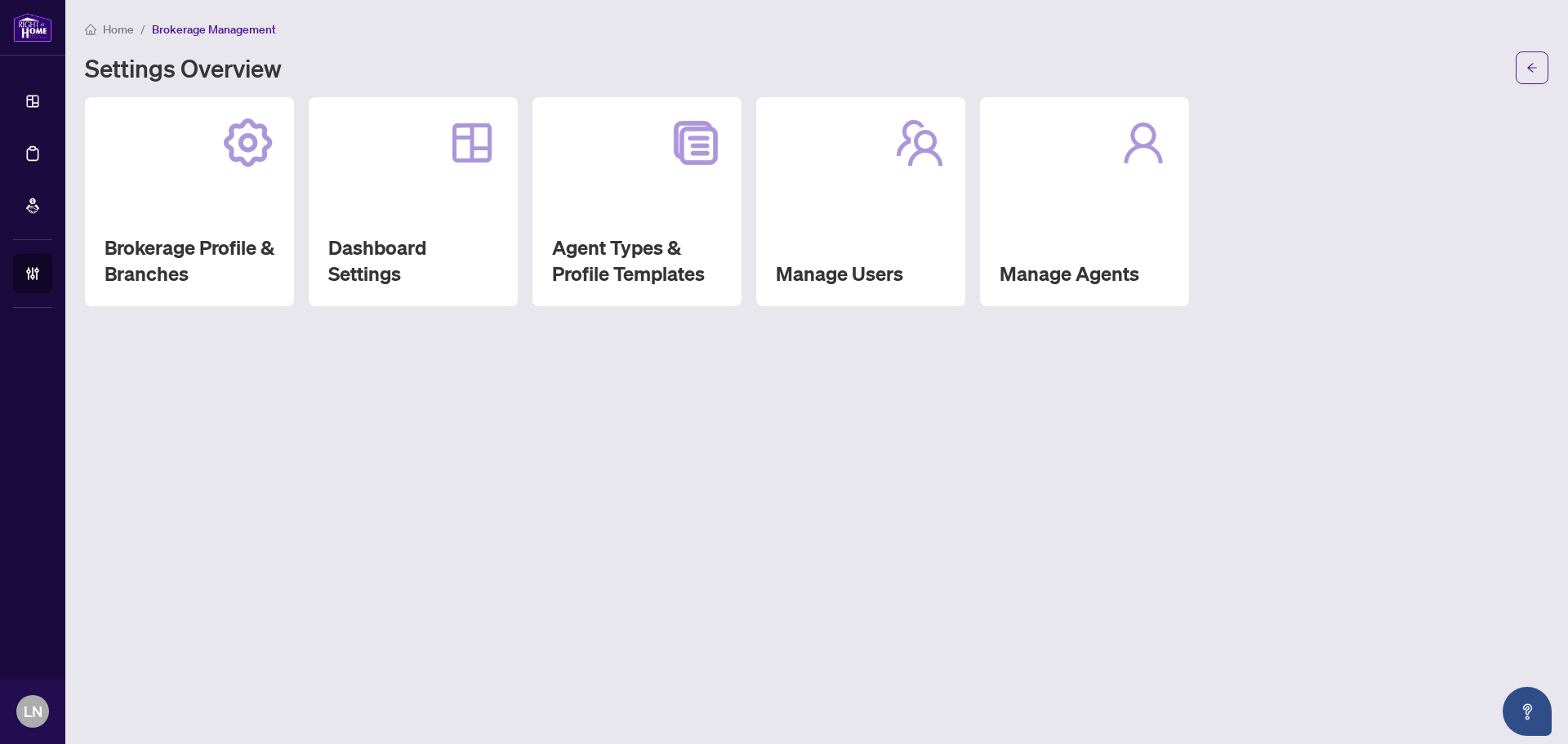 click on "Manage Agents" at bounding box center (1085, 202) 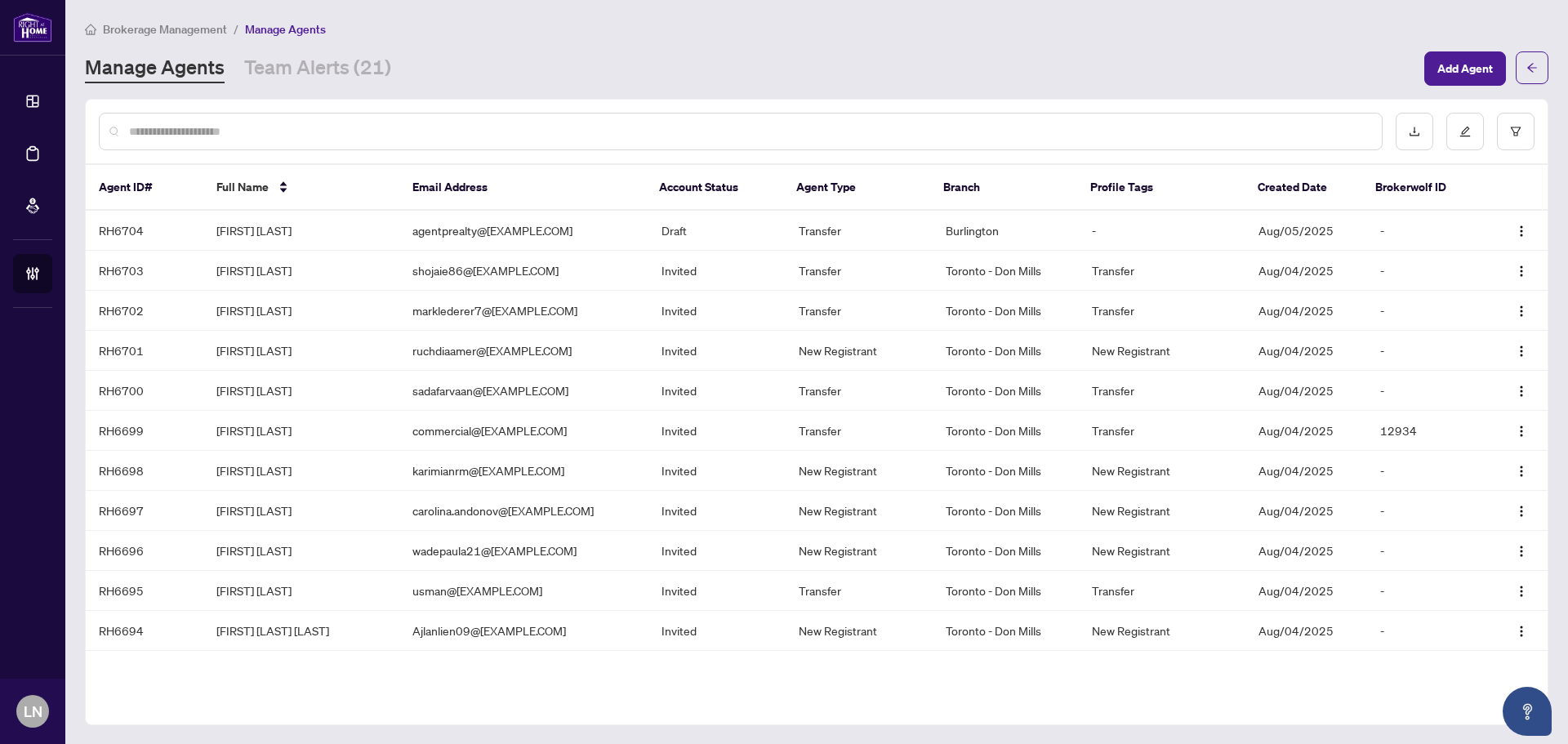 click at bounding box center (749, 131) 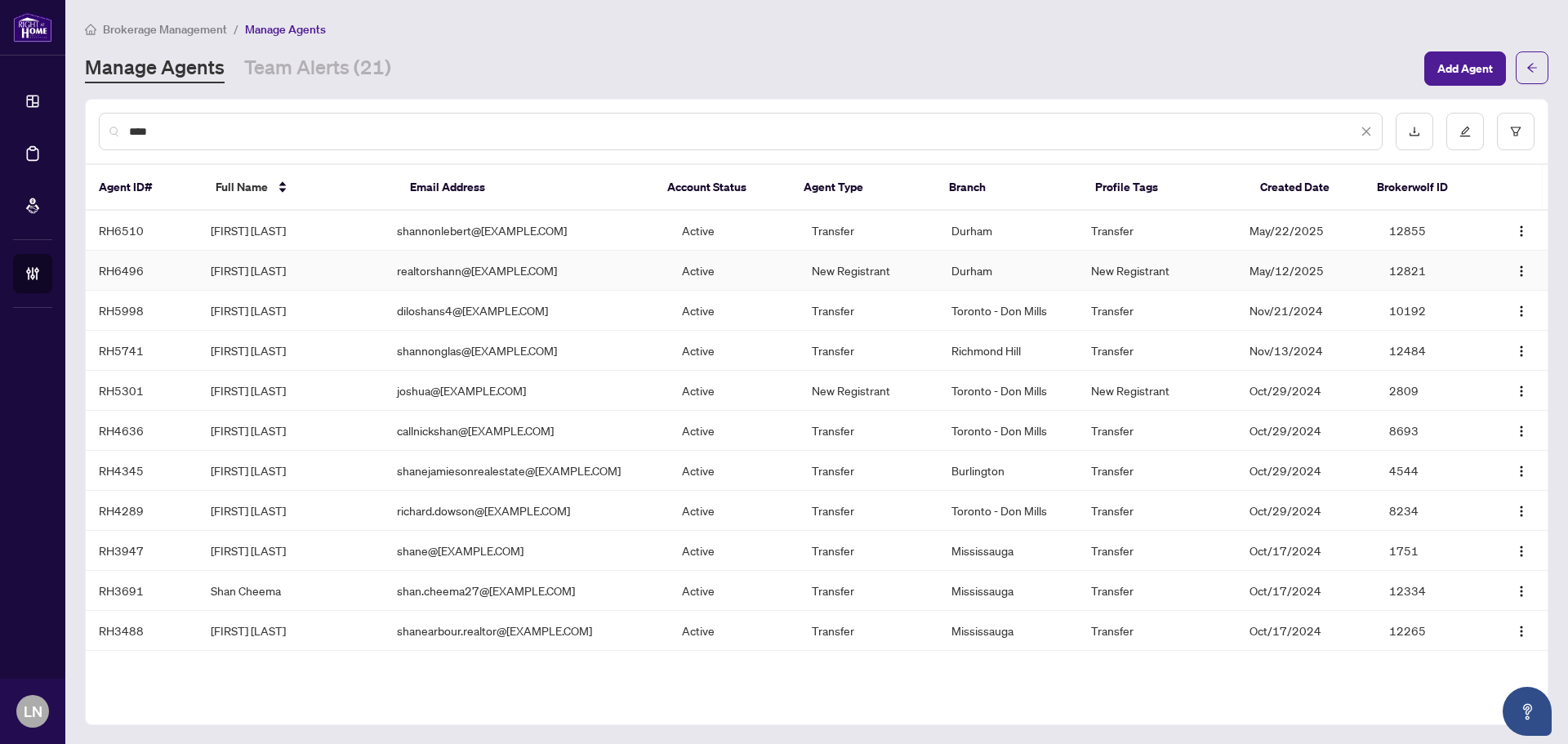 type on "****" 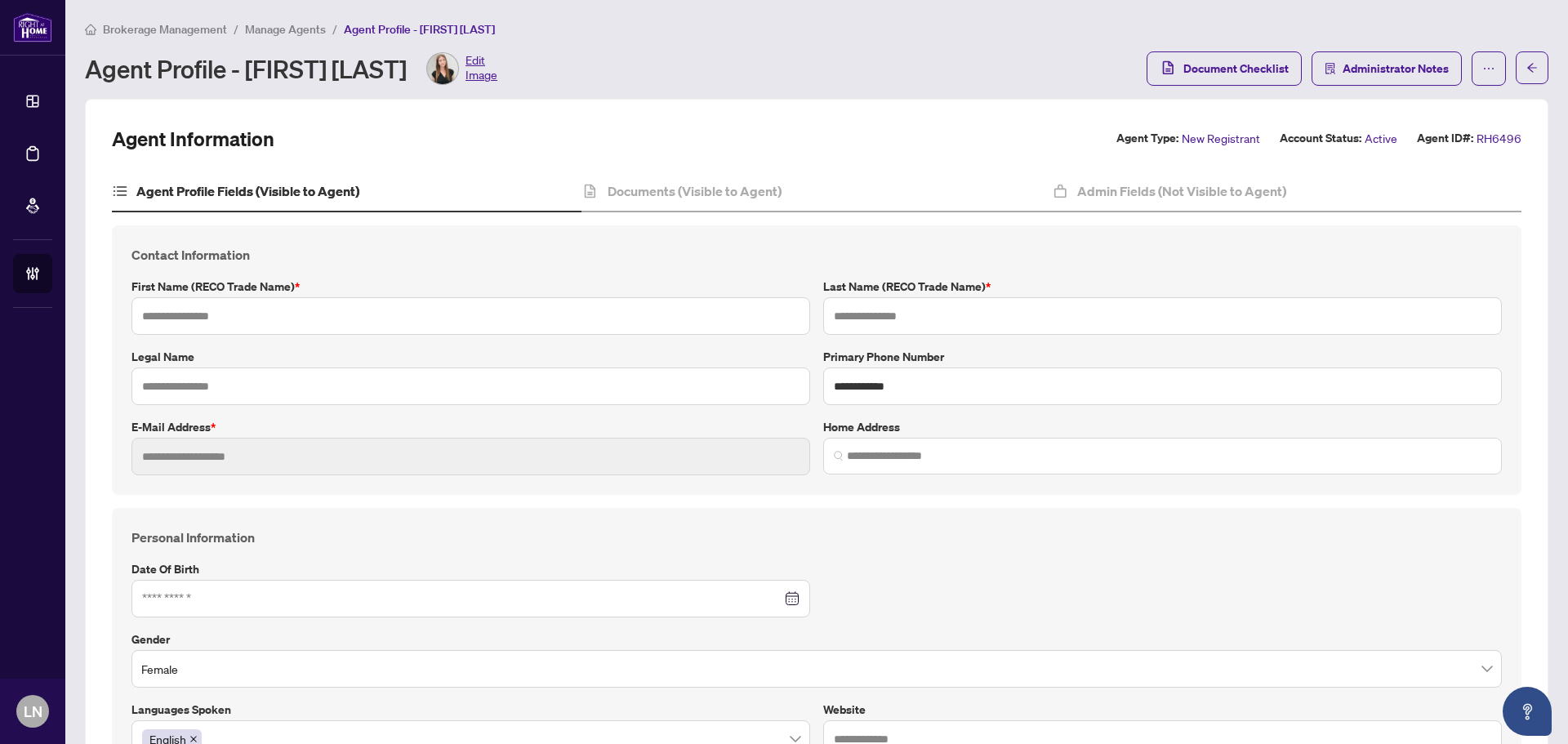 type on "*******" 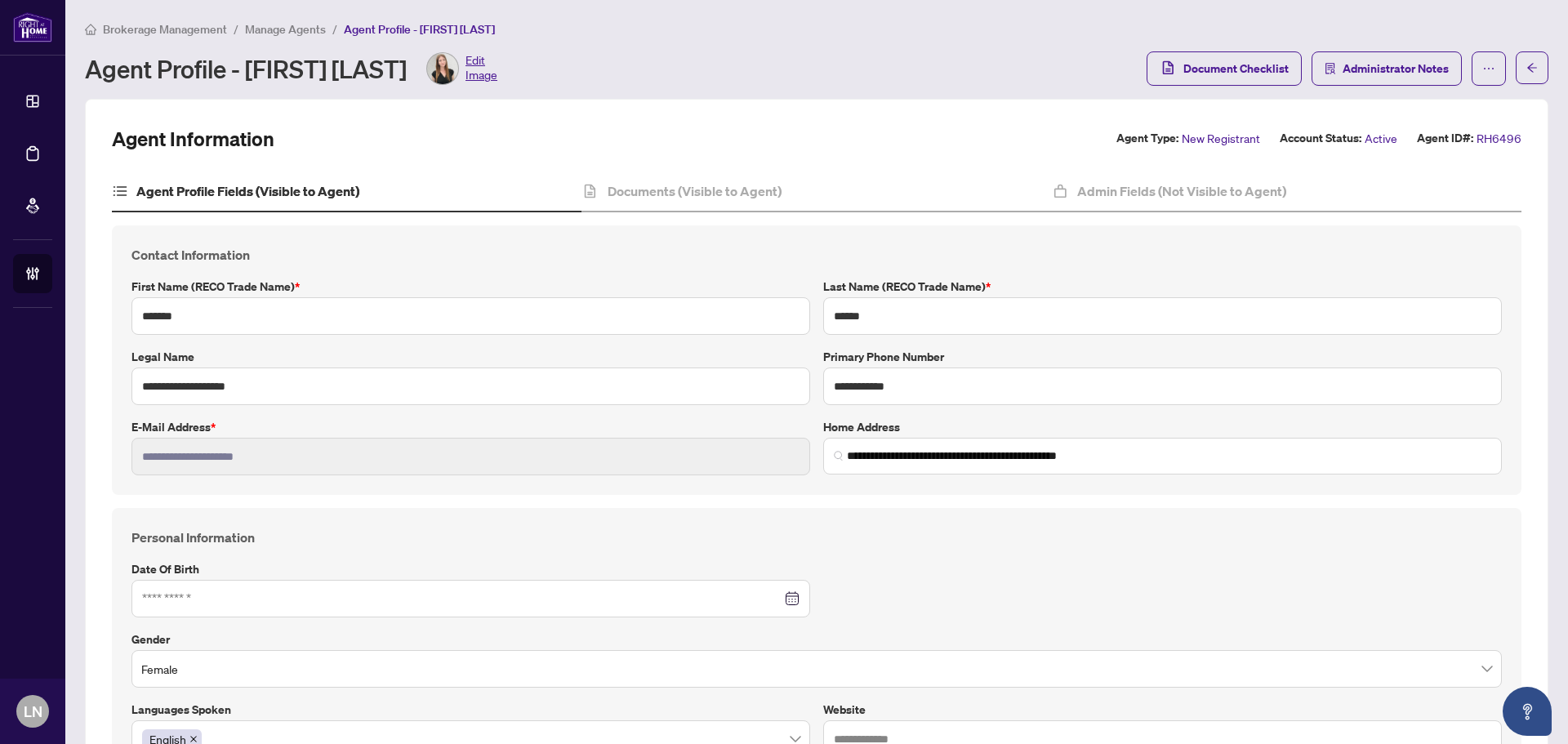 type on "**********" 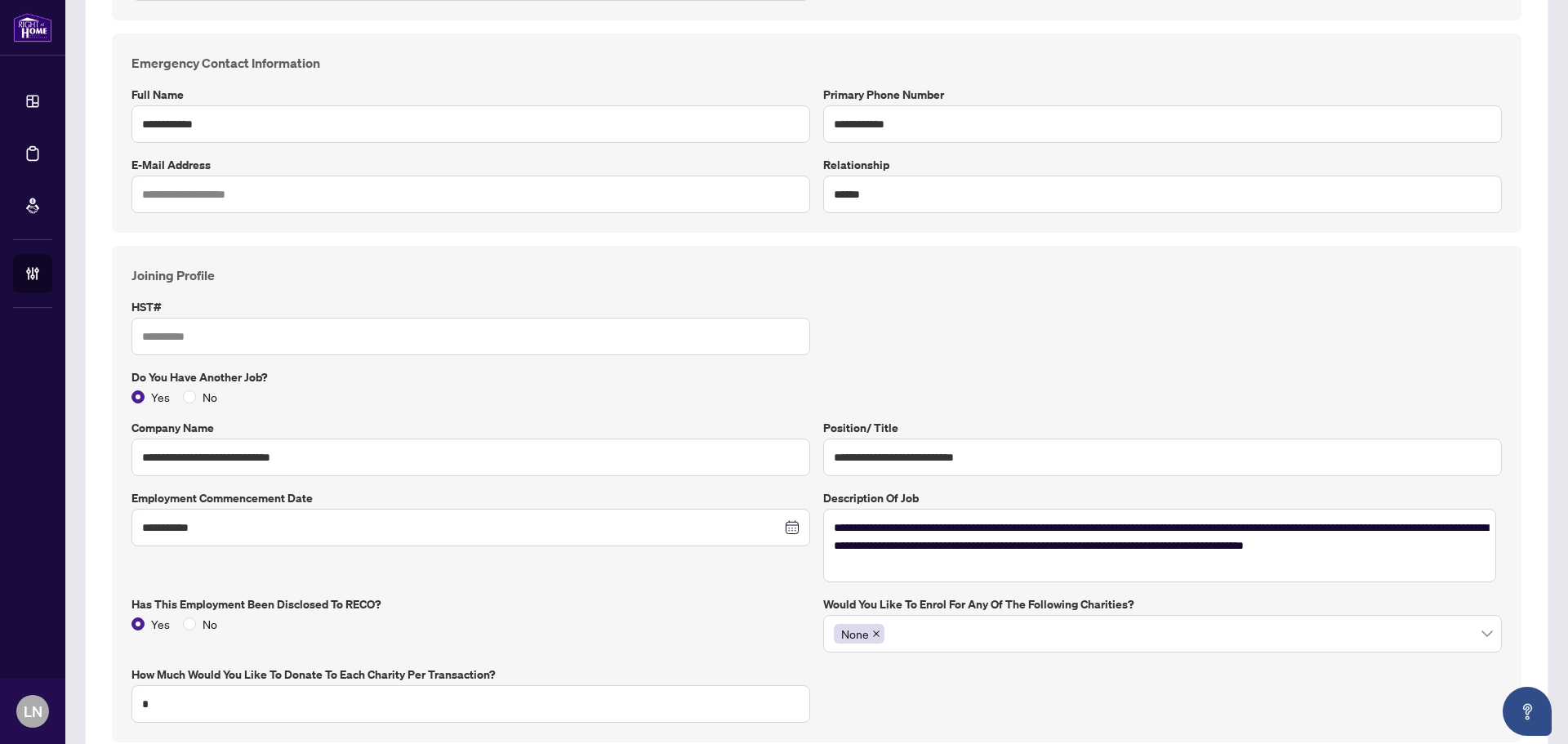 scroll, scrollTop: 817, scrollLeft: 0, axis: vertical 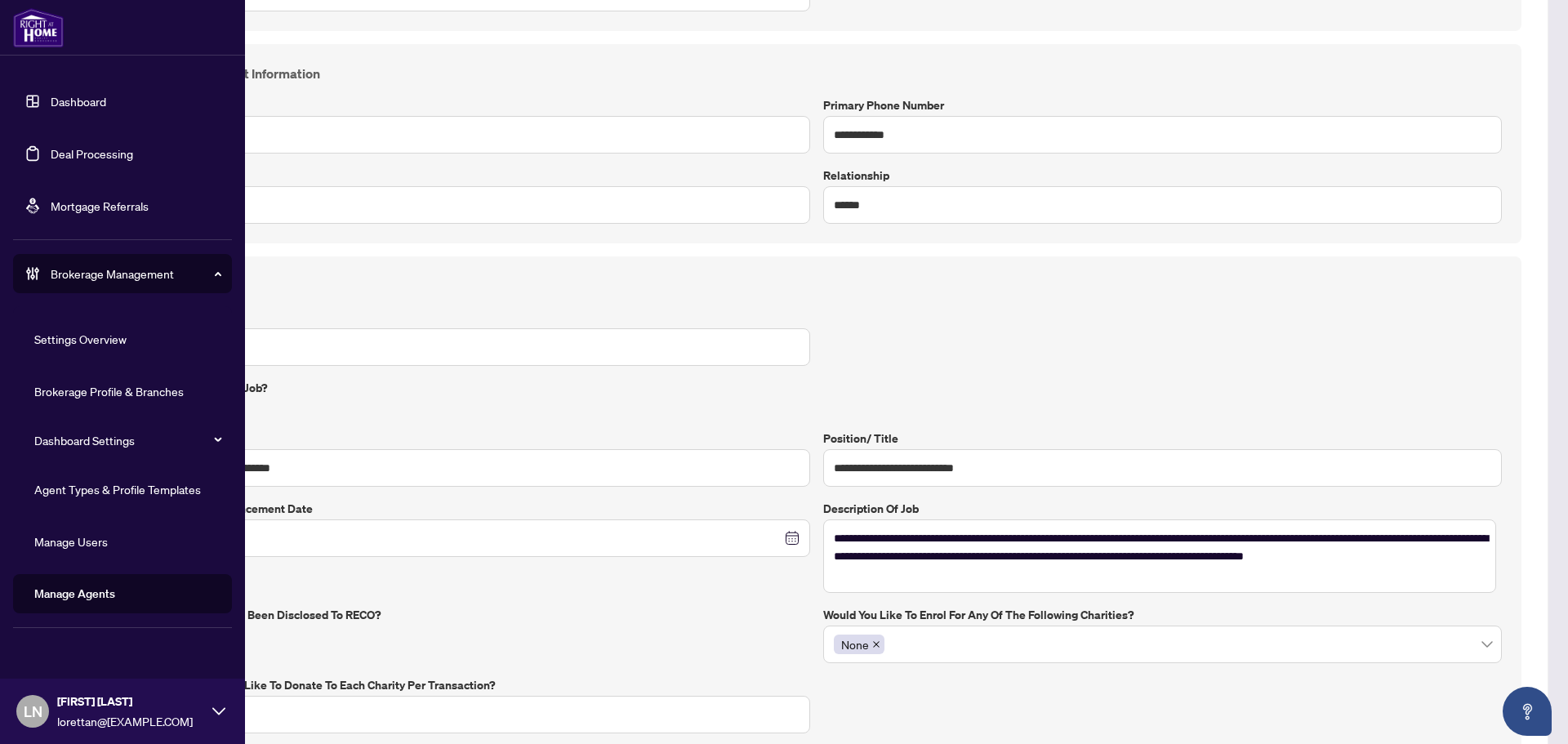 click on "Manage Users" at bounding box center [71, 541] 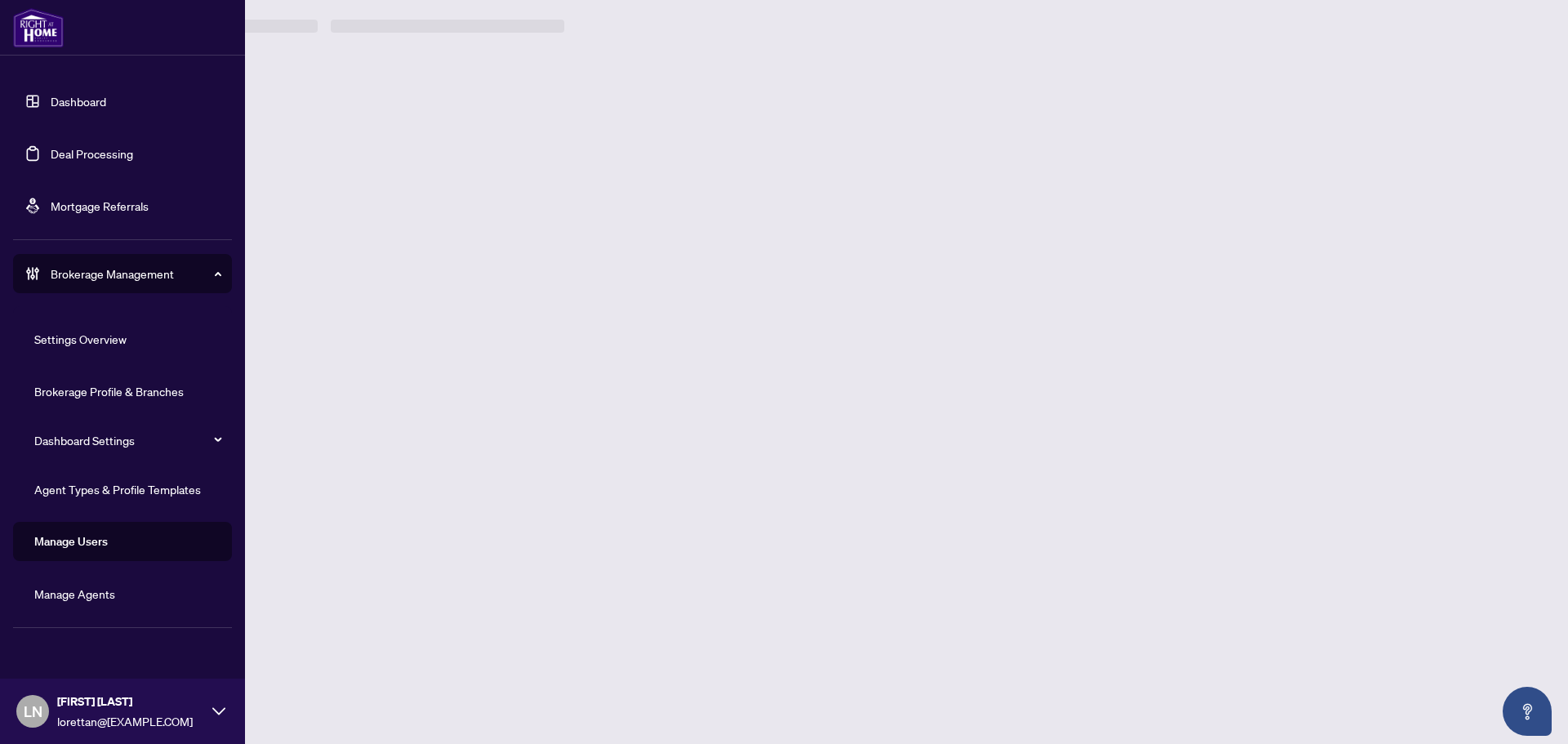 scroll, scrollTop: 0, scrollLeft: 0, axis: both 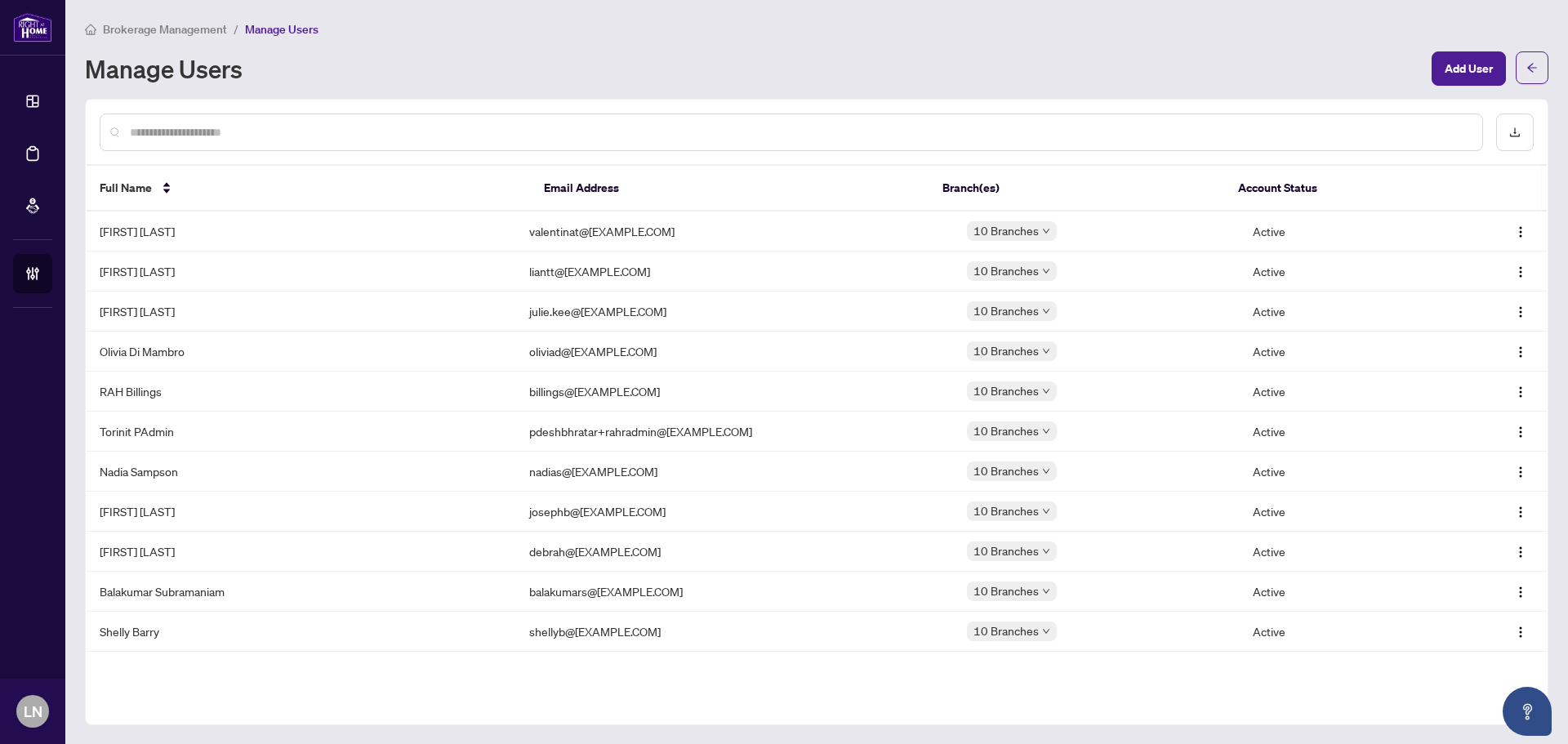 click at bounding box center [800, 132] 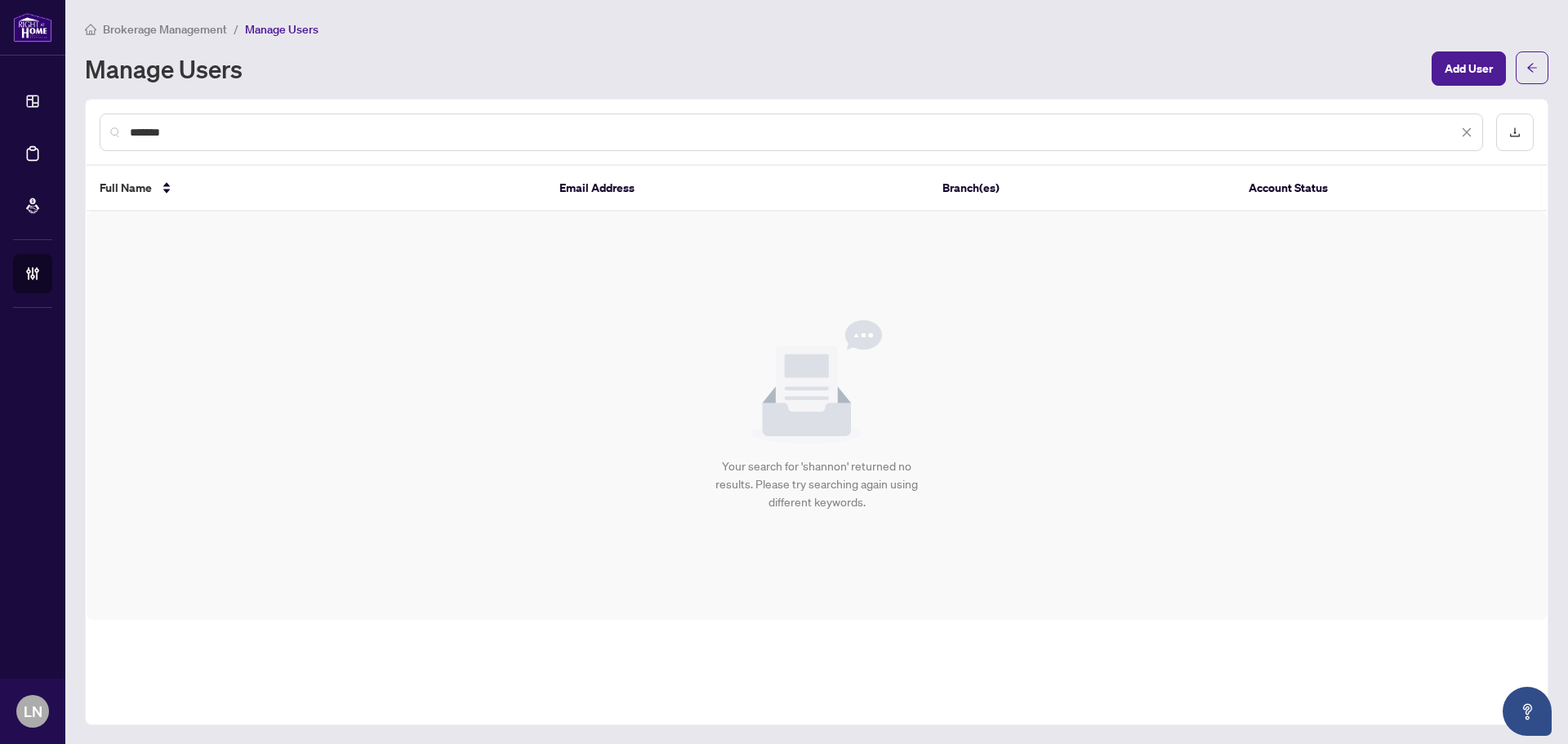 click on "*******" at bounding box center (794, 132) 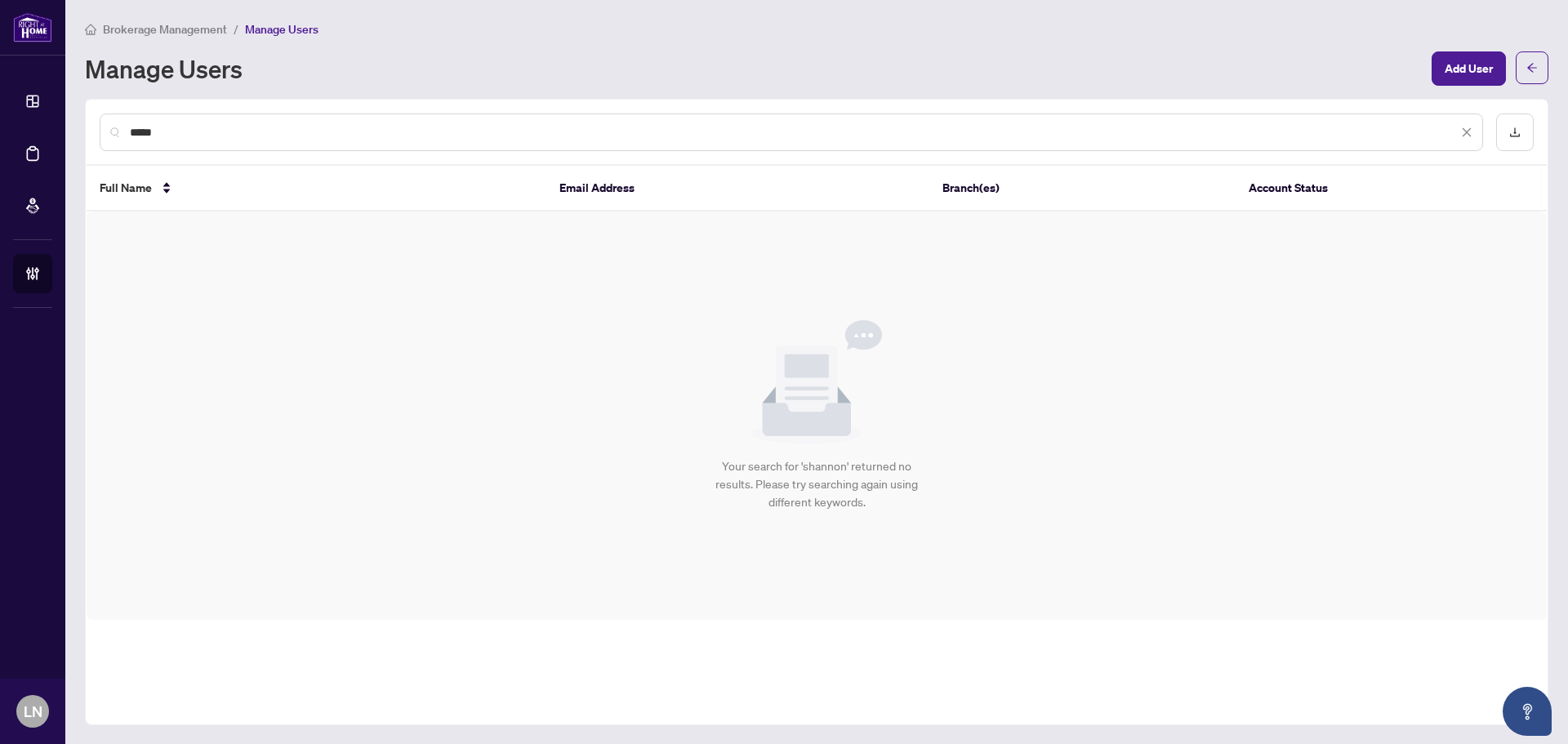 type on "*****" 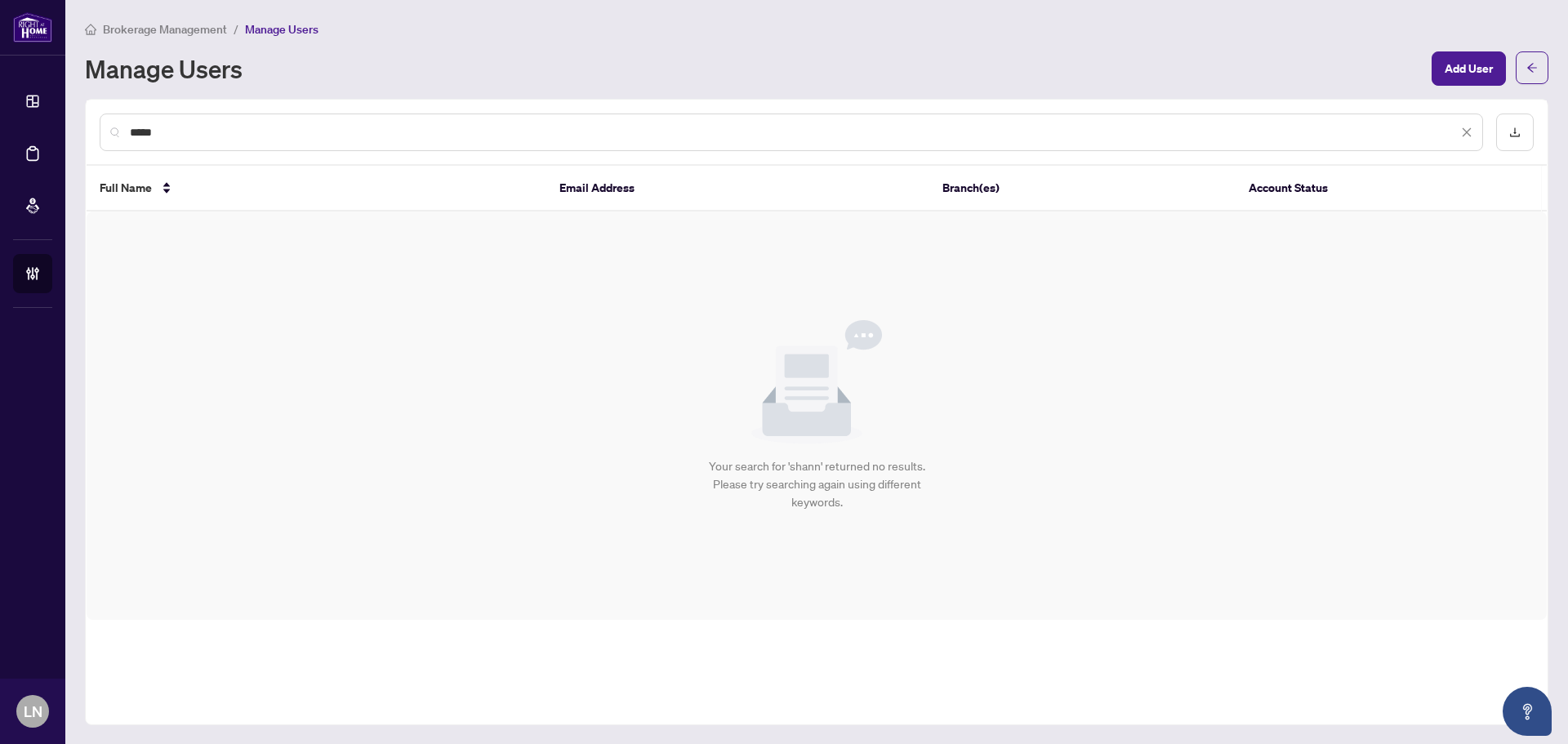 drag, startPoint x: 185, startPoint y: 133, endPoint x: 2, endPoint y: 118, distance: 183.61372 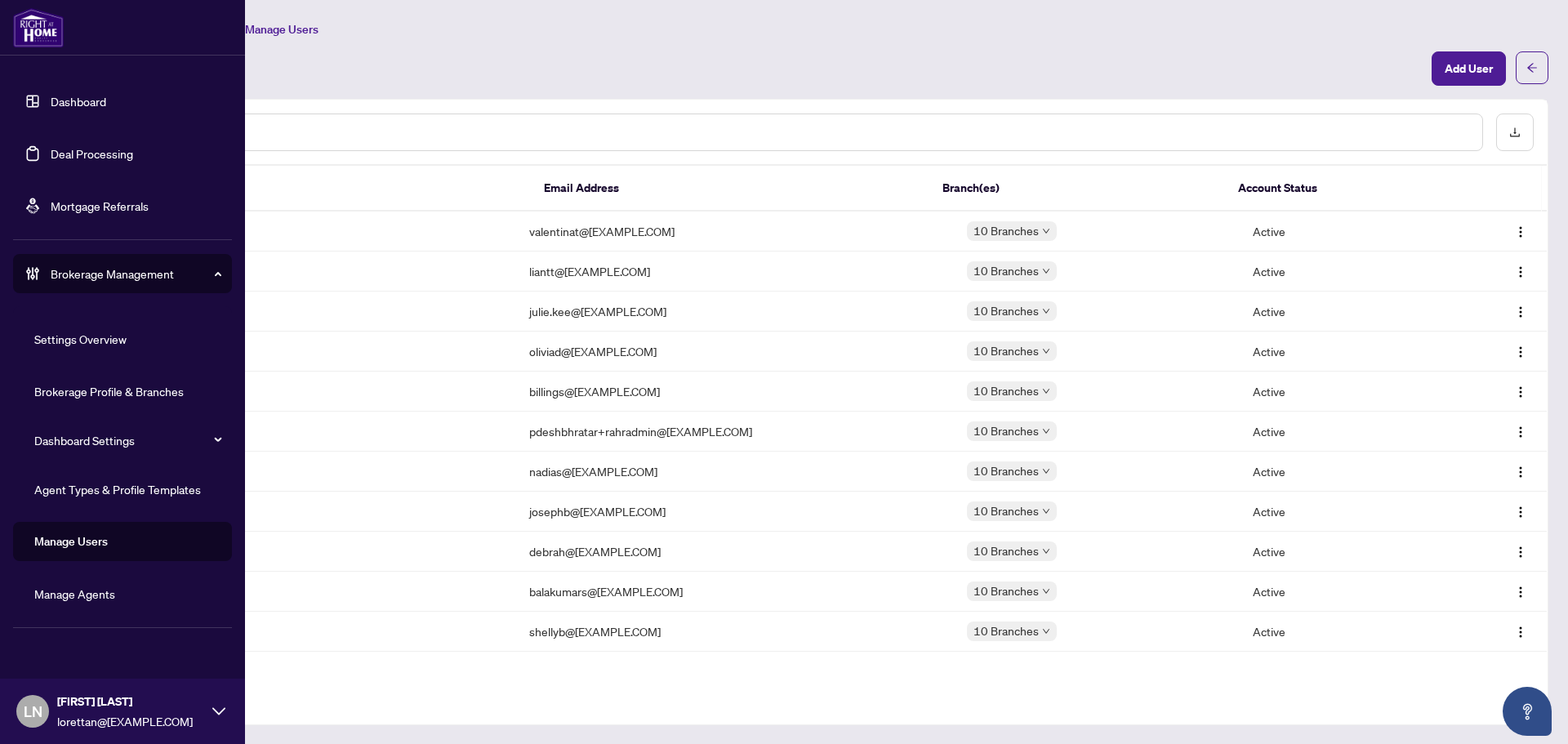type 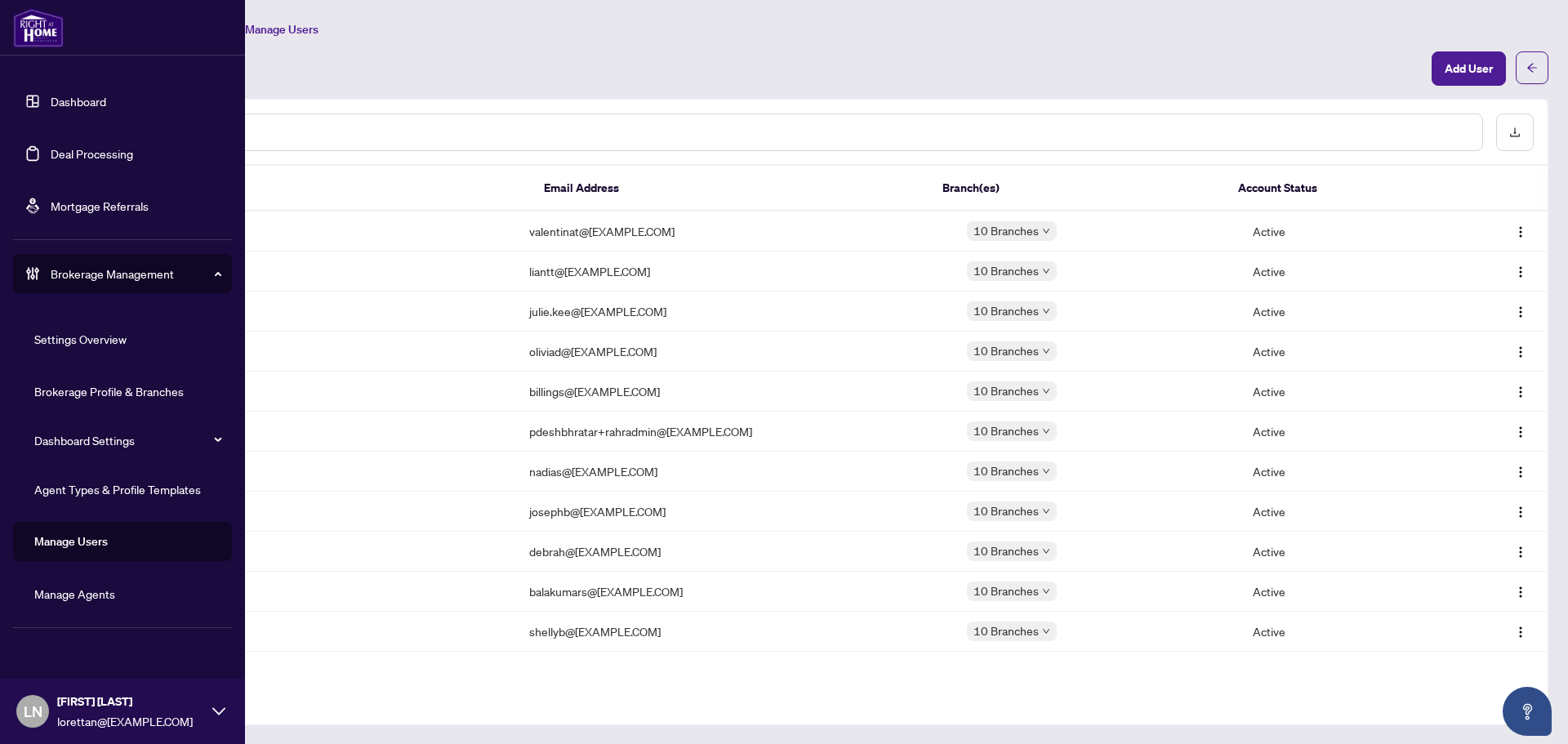 click on "Manage Users" at bounding box center [71, 541] 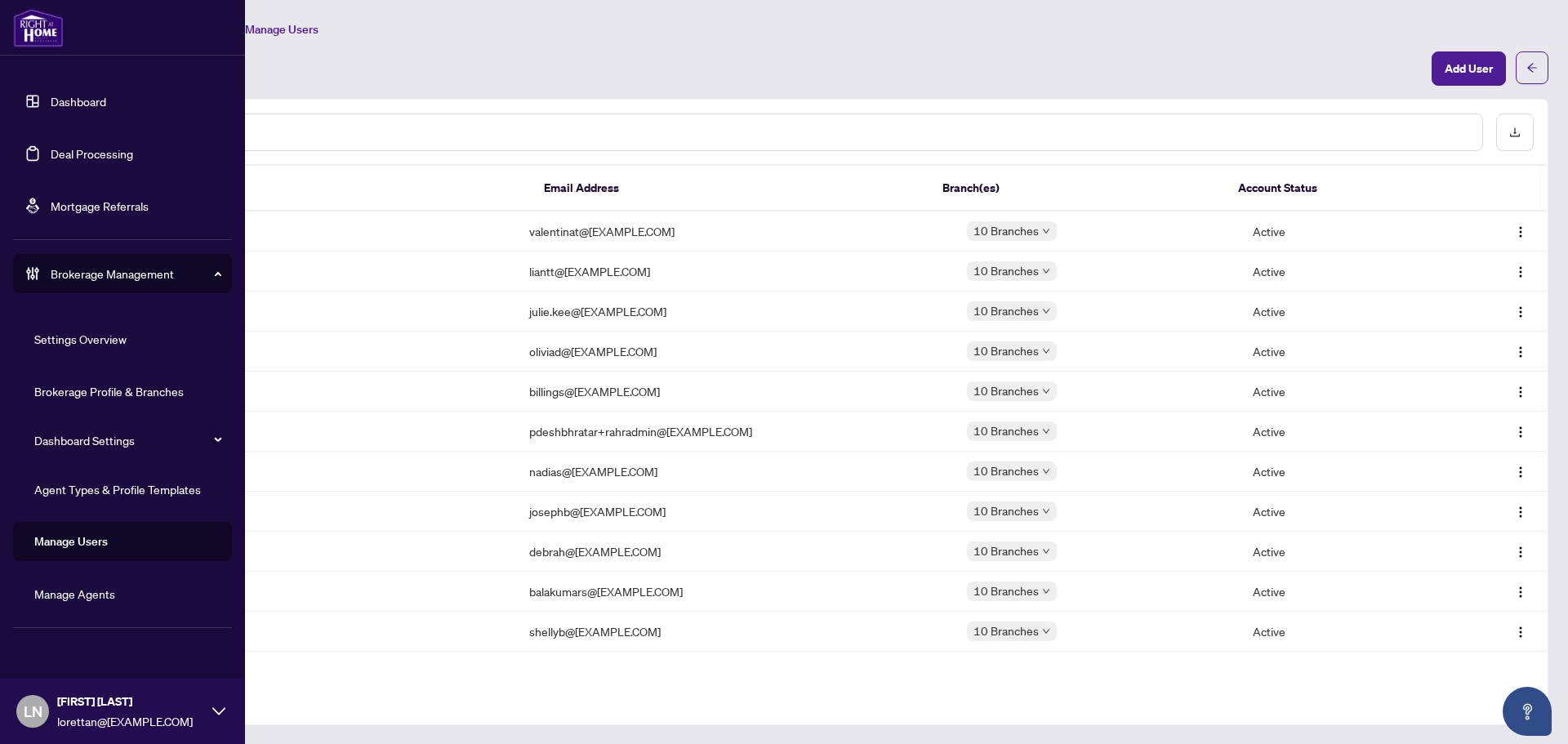 click on "Agent Types & Profile Templates" at bounding box center [118, 489] 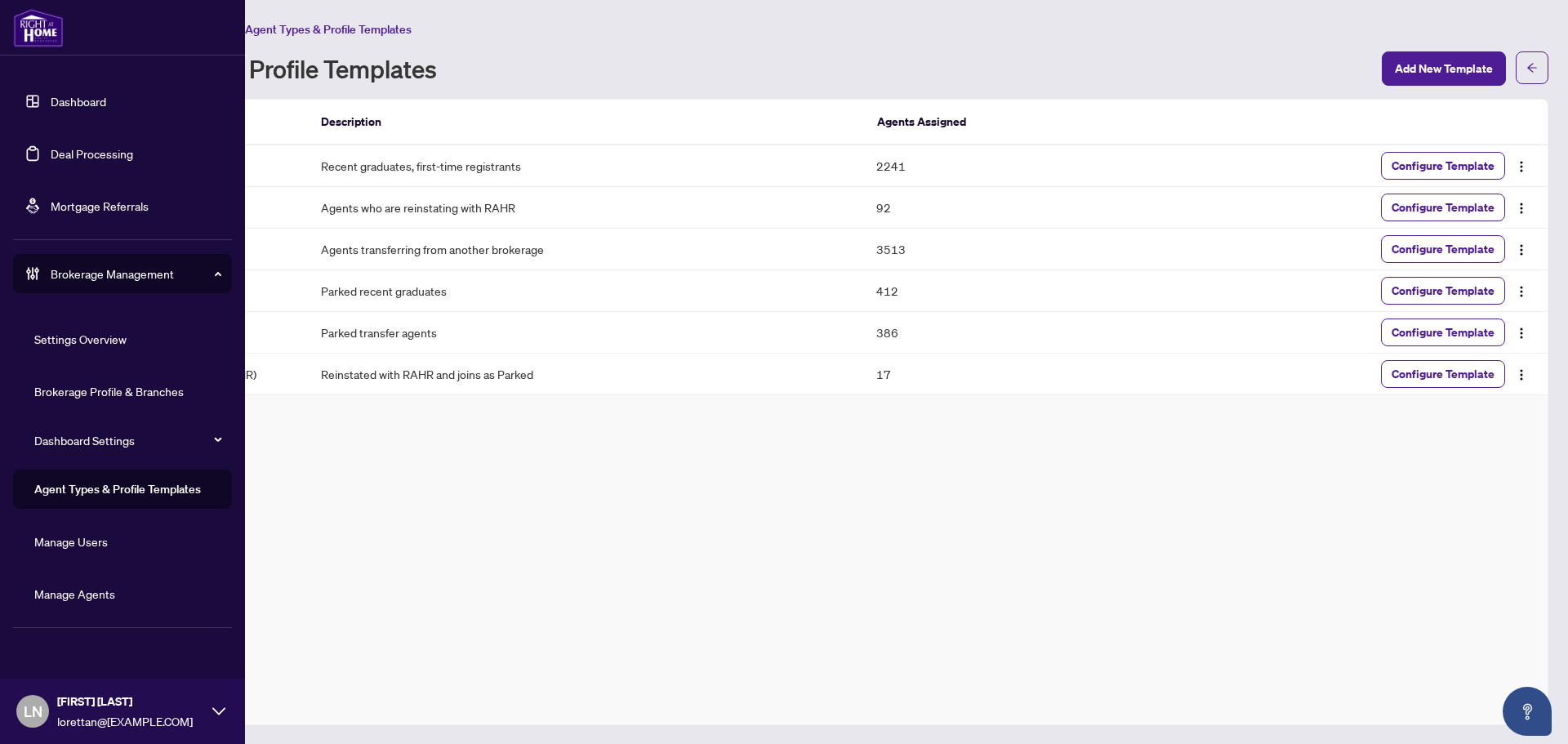 click on "Manage Users" at bounding box center (71, 541) 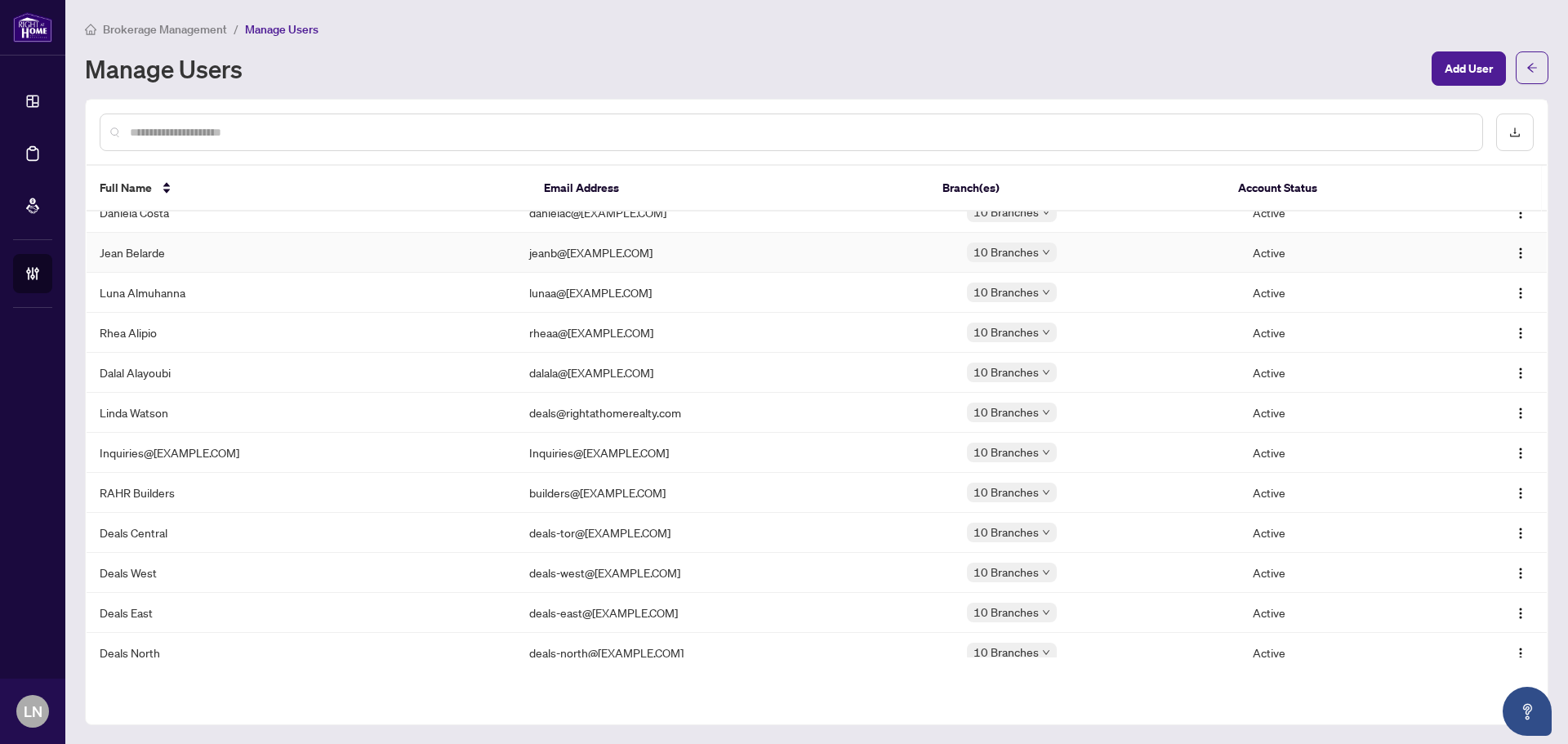 scroll, scrollTop: 3756, scrollLeft: 0, axis: vertical 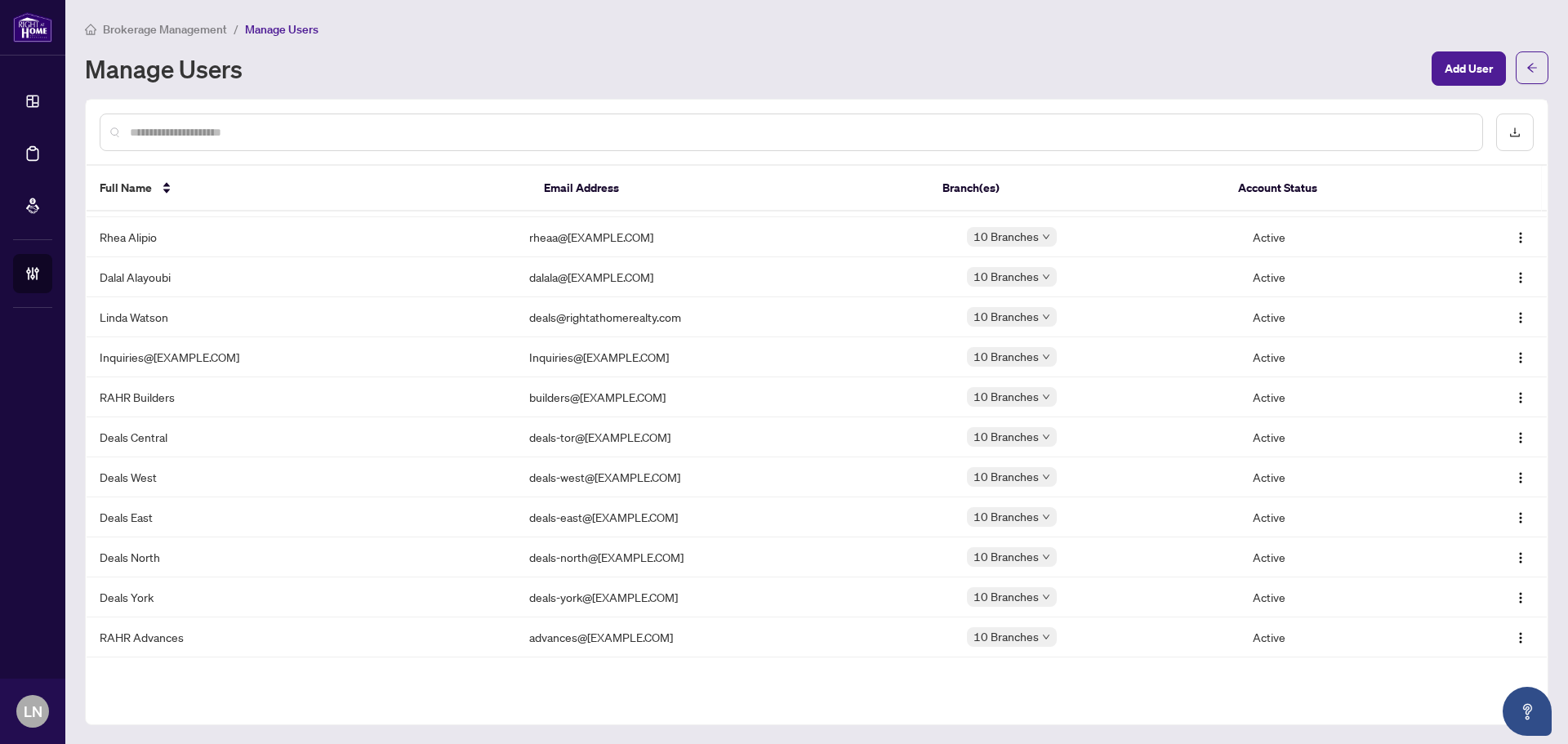 click at bounding box center [800, 132] 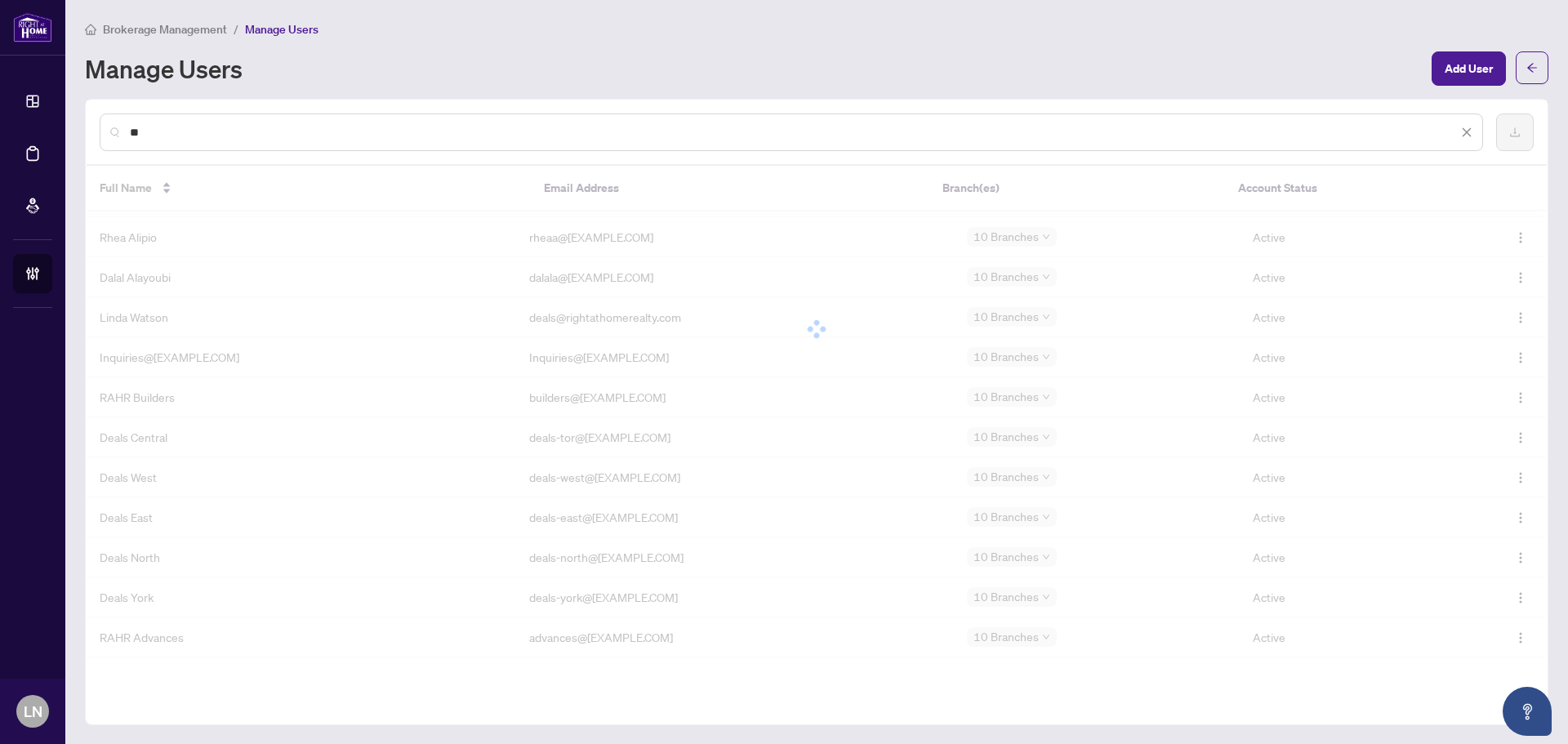 scroll, scrollTop: 0, scrollLeft: 0, axis: both 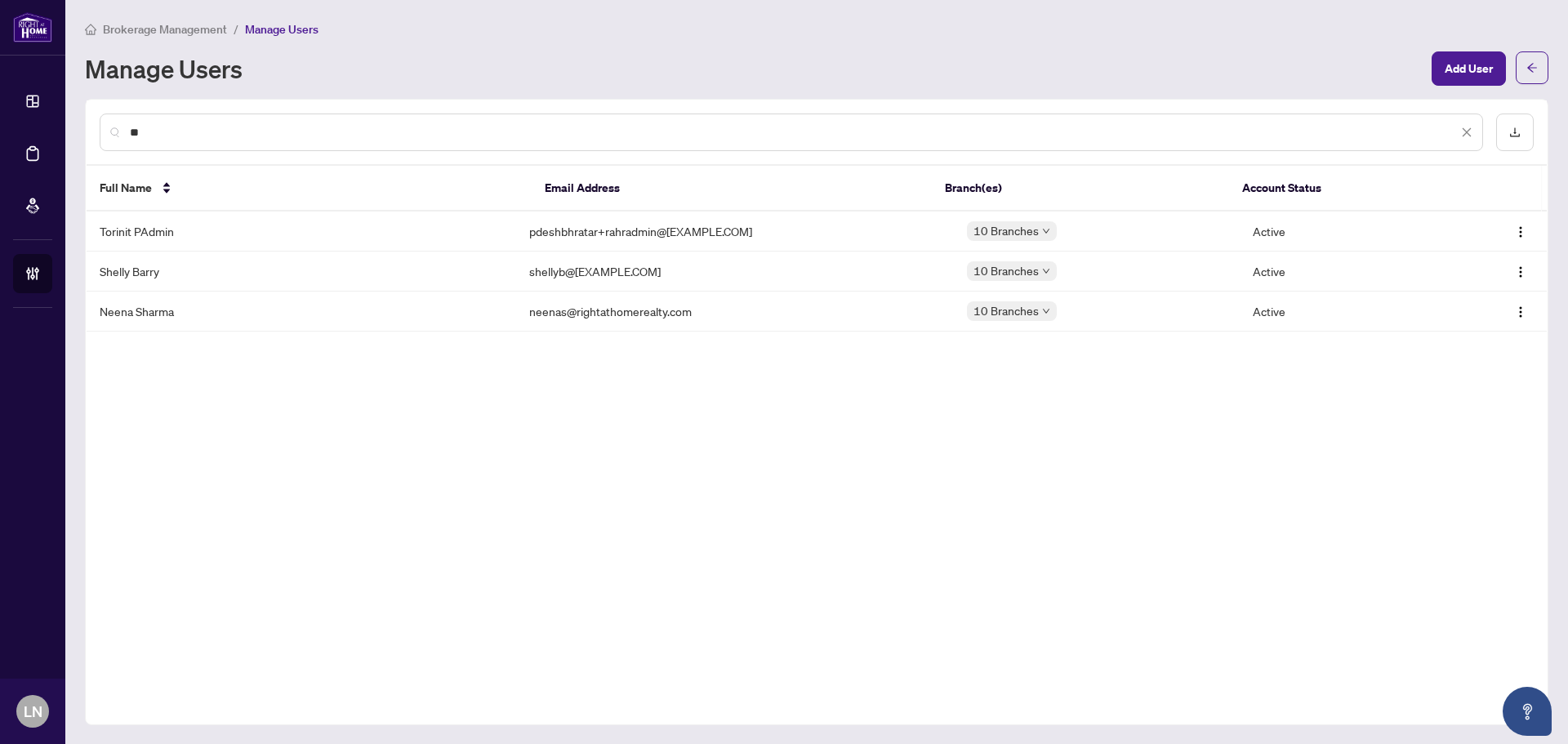 drag, startPoint x: 179, startPoint y: 130, endPoint x: 122, endPoint y: 131, distance: 57.00877 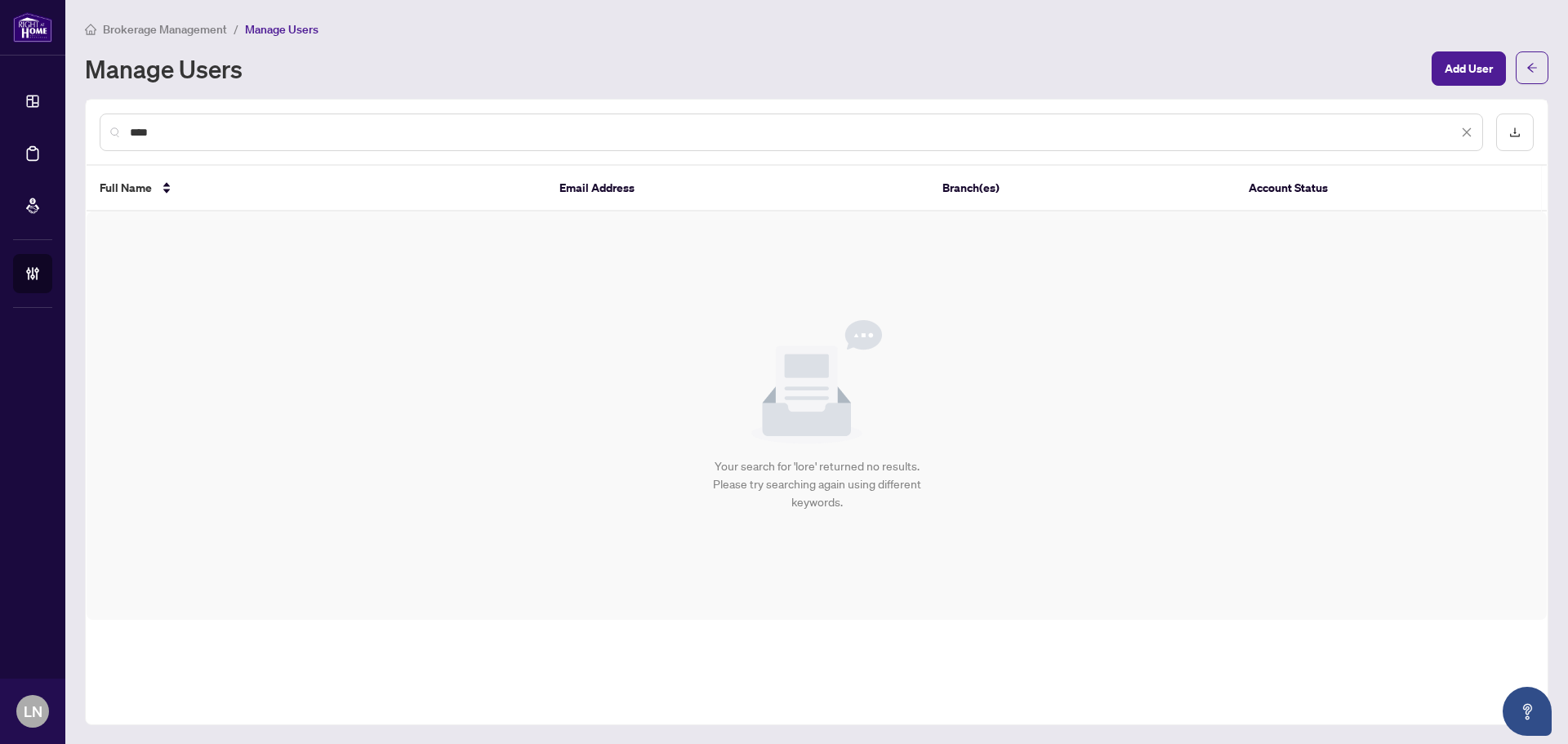 type on "****" 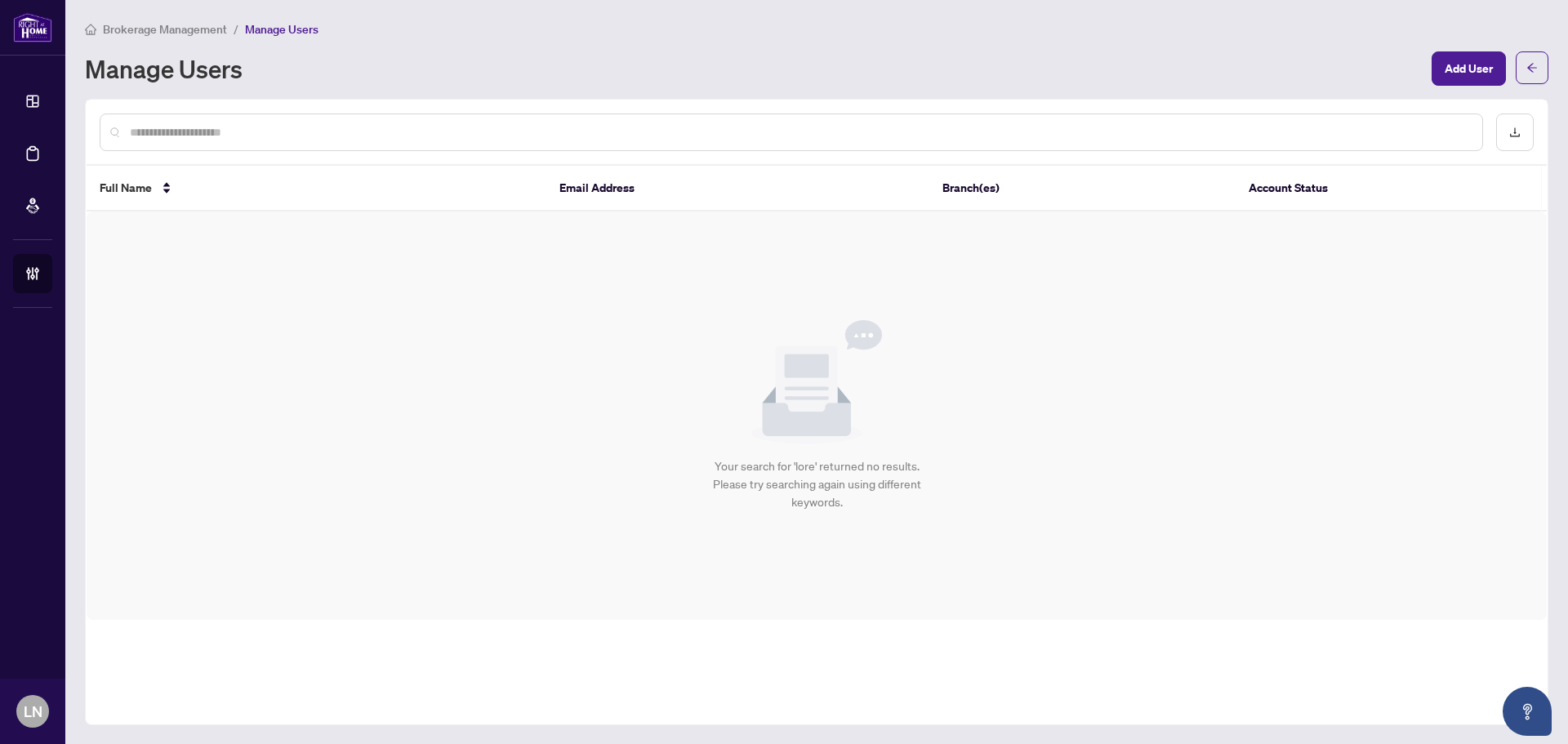 type 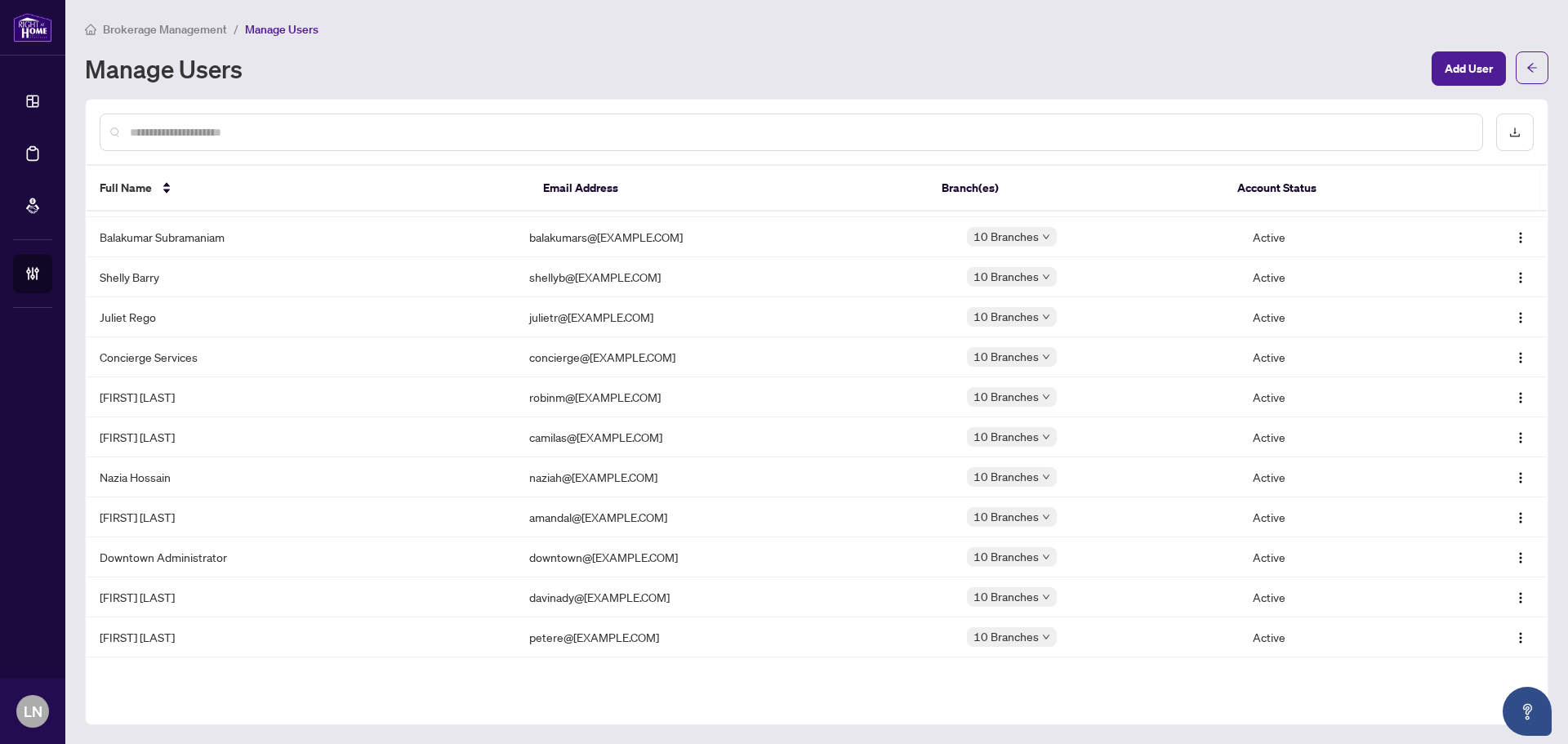 scroll, scrollTop: 354, scrollLeft: 0, axis: vertical 